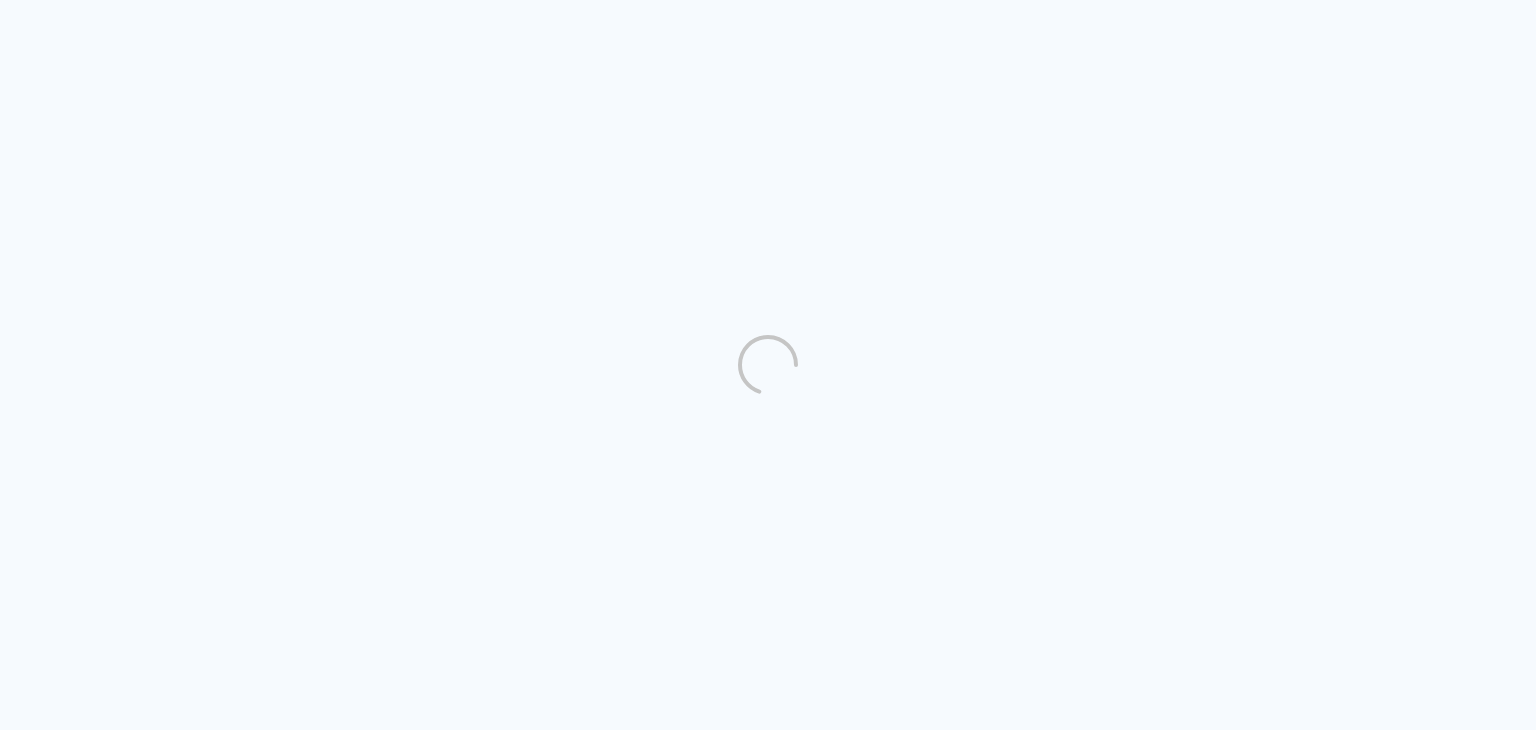 scroll, scrollTop: 0, scrollLeft: 0, axis: both 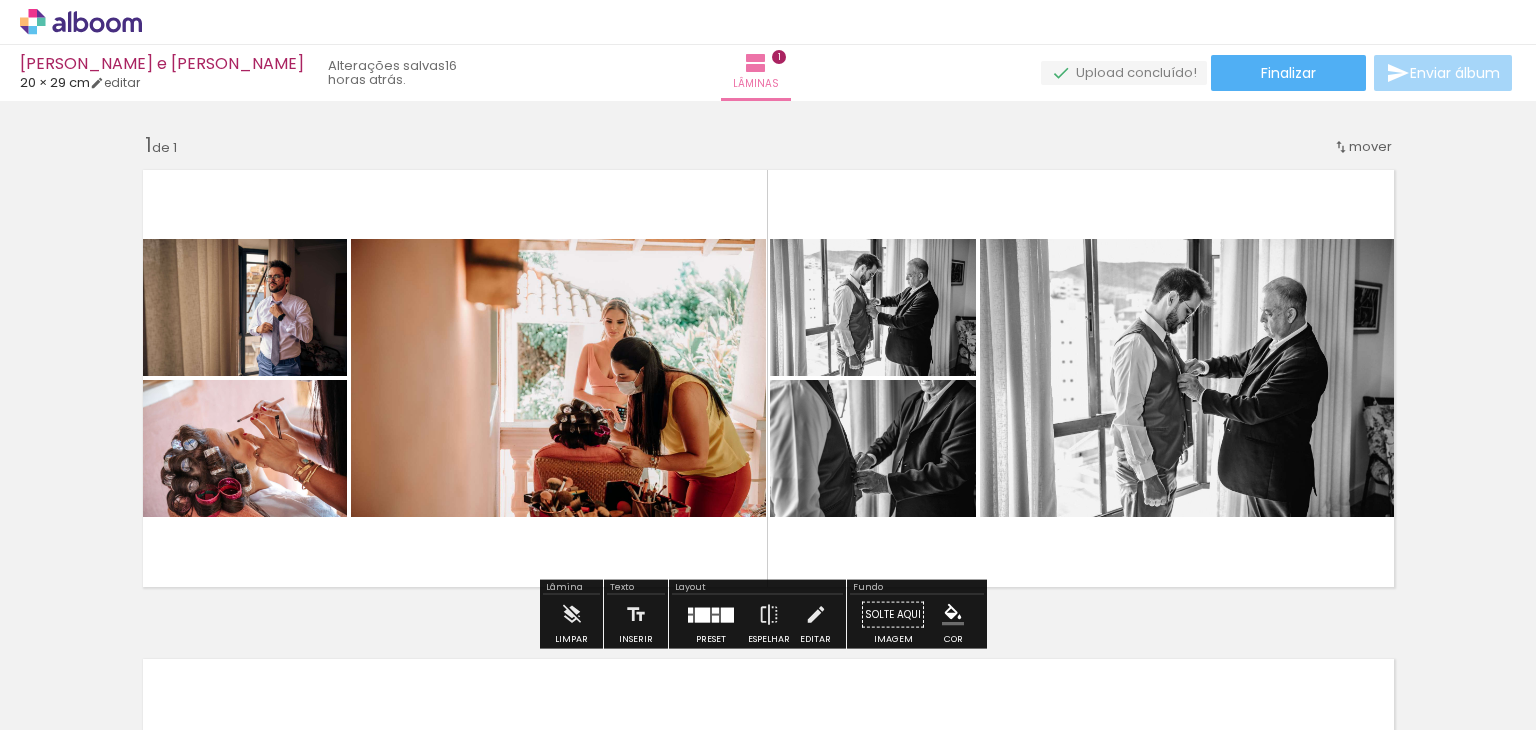 click at bounding box center [156, 622] 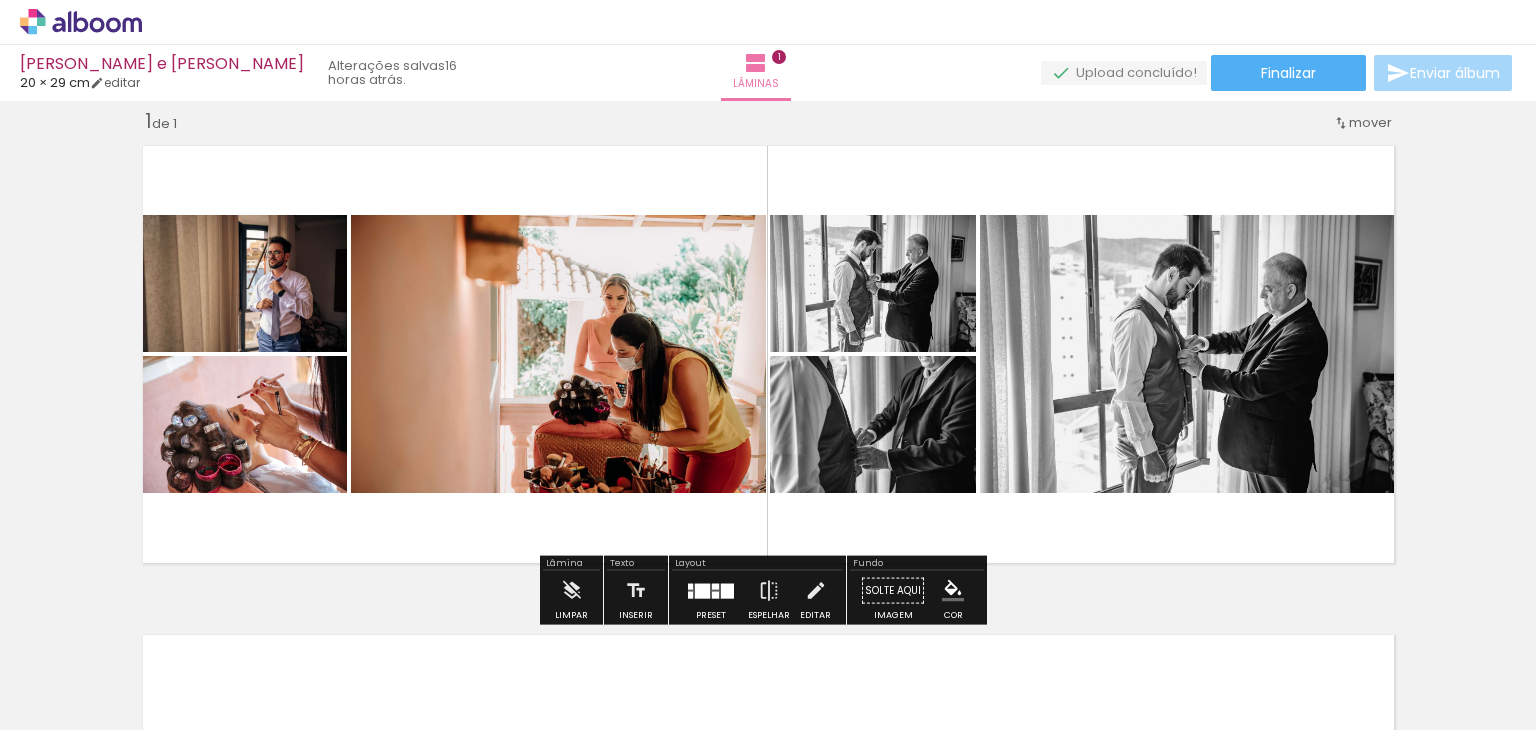 scroll, scrollTop: 25, scrollLeft: 0, axis: vertical 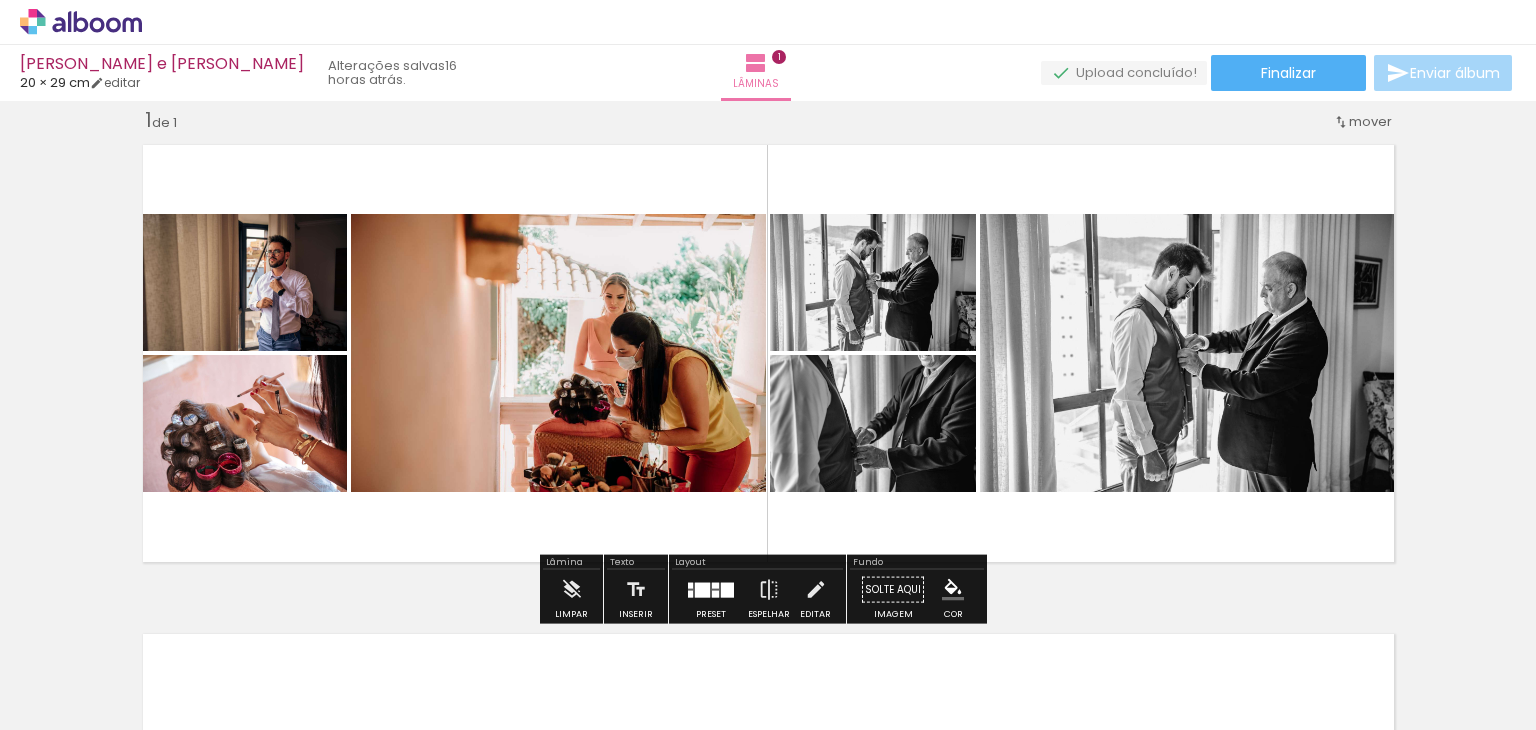 click at bounding box center (156, 622) 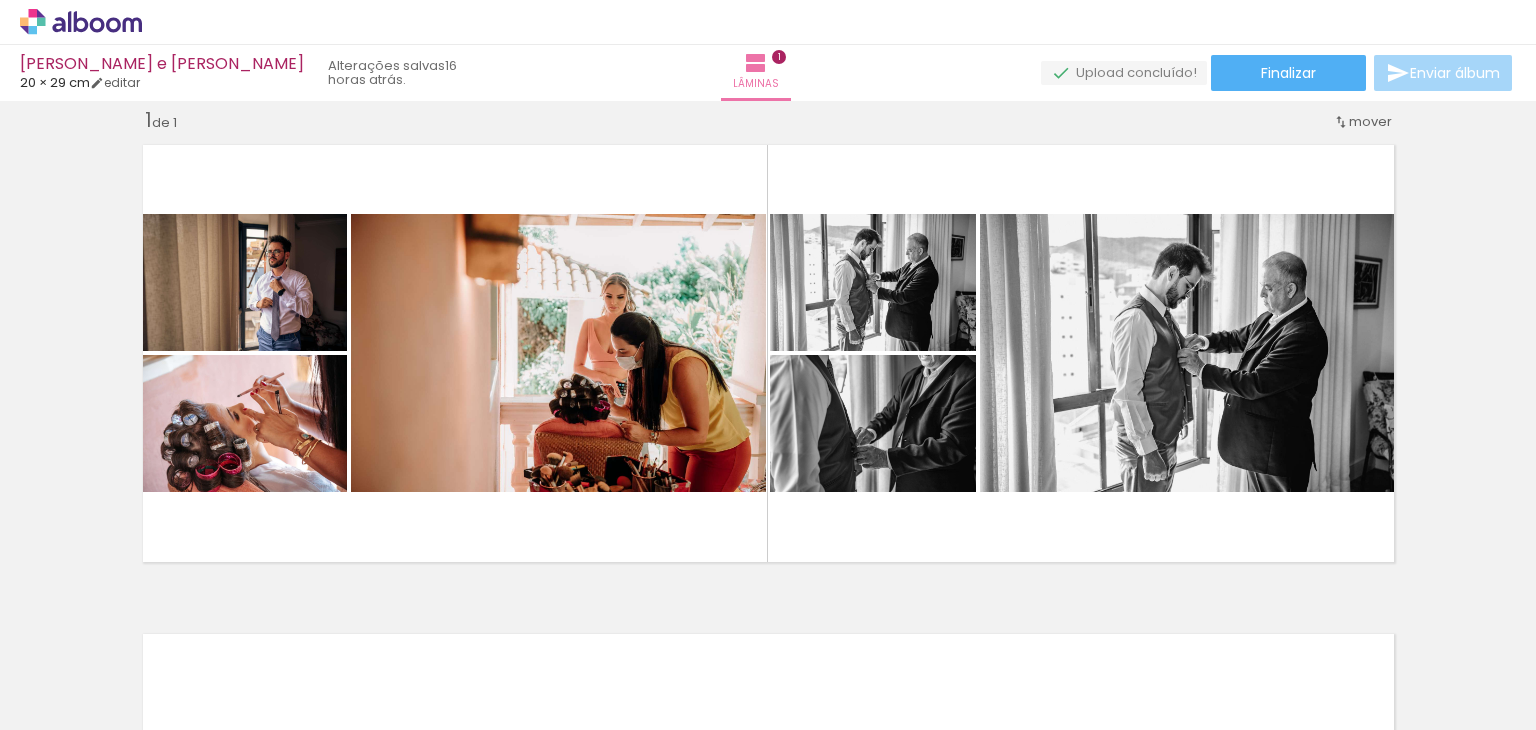 click at bounding box center (156, 622) 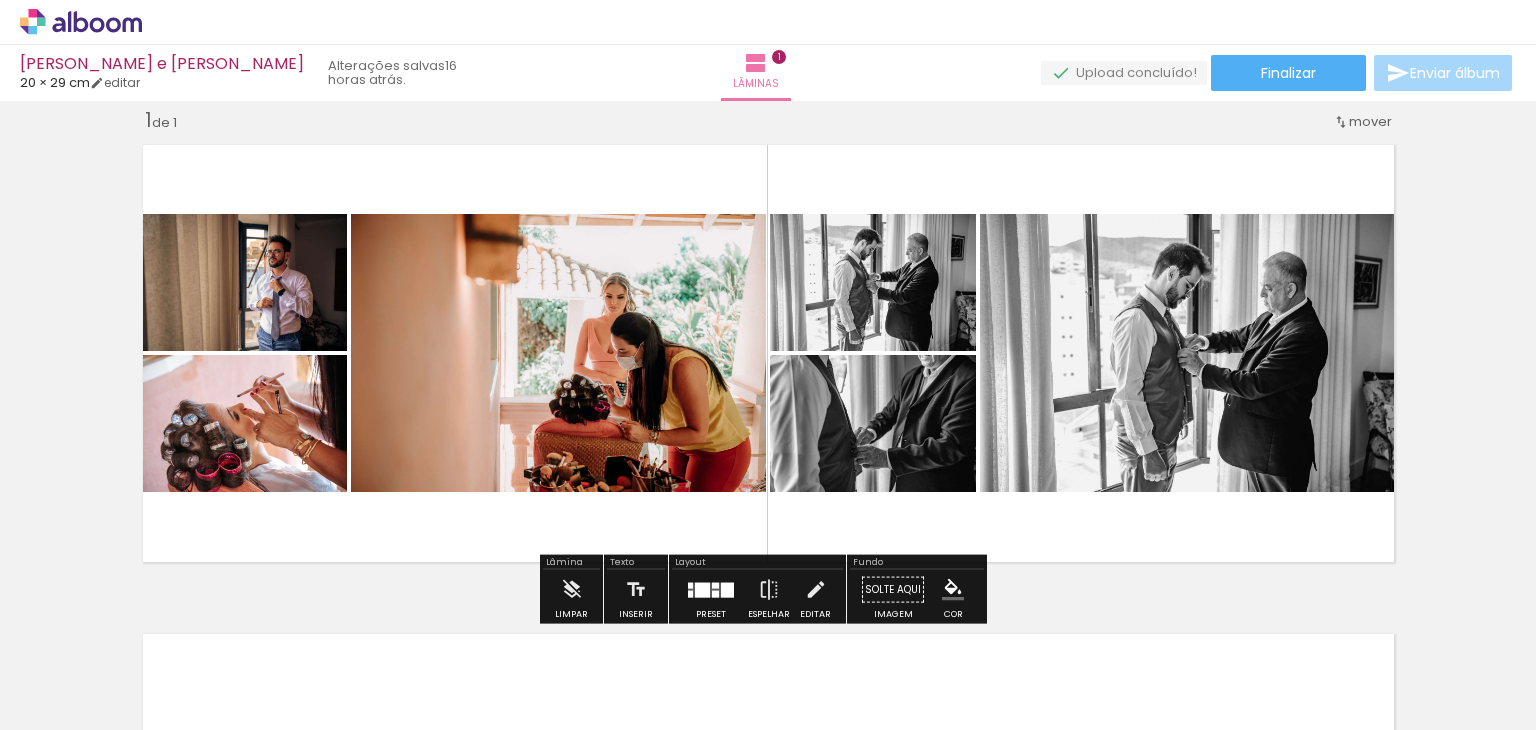click at bounding box center [156, 622] 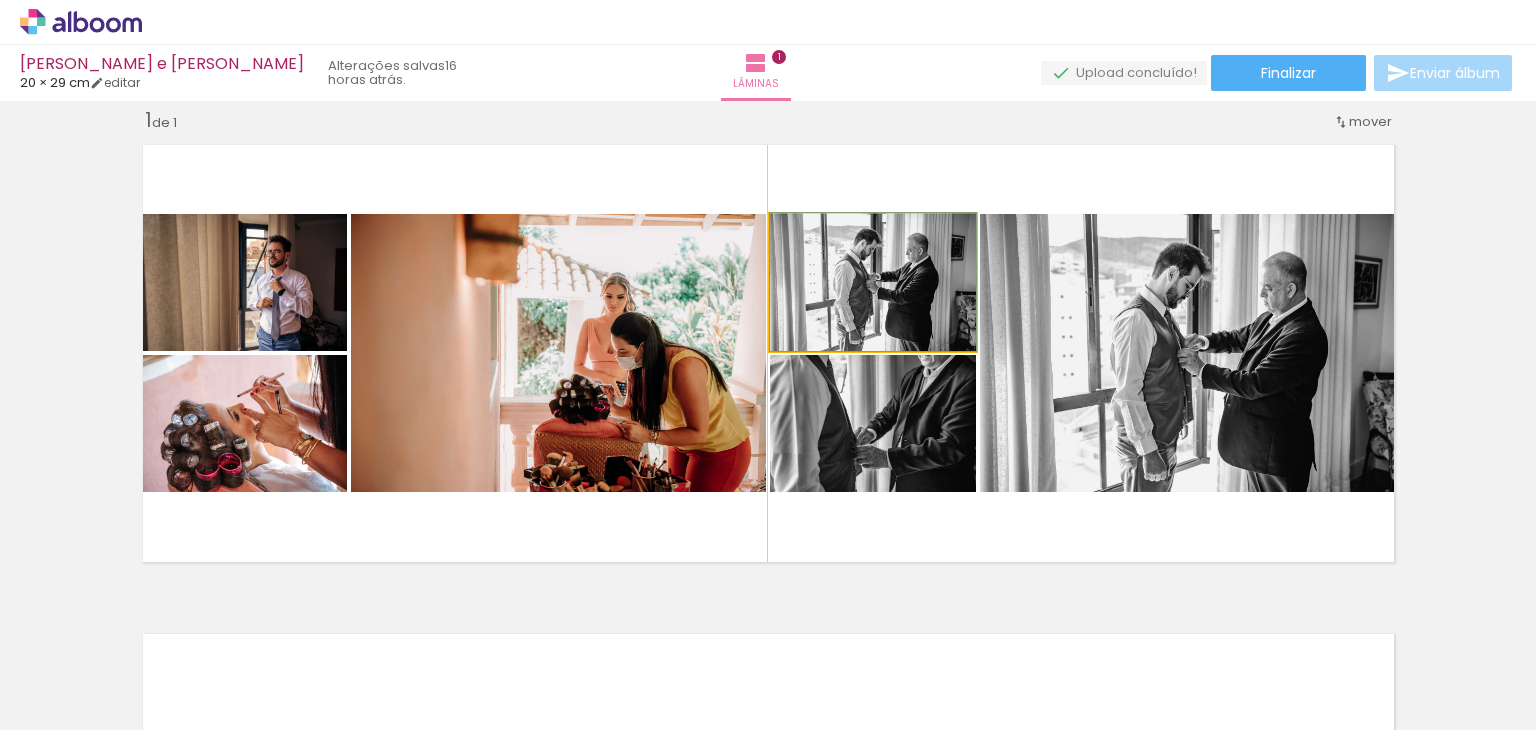 click 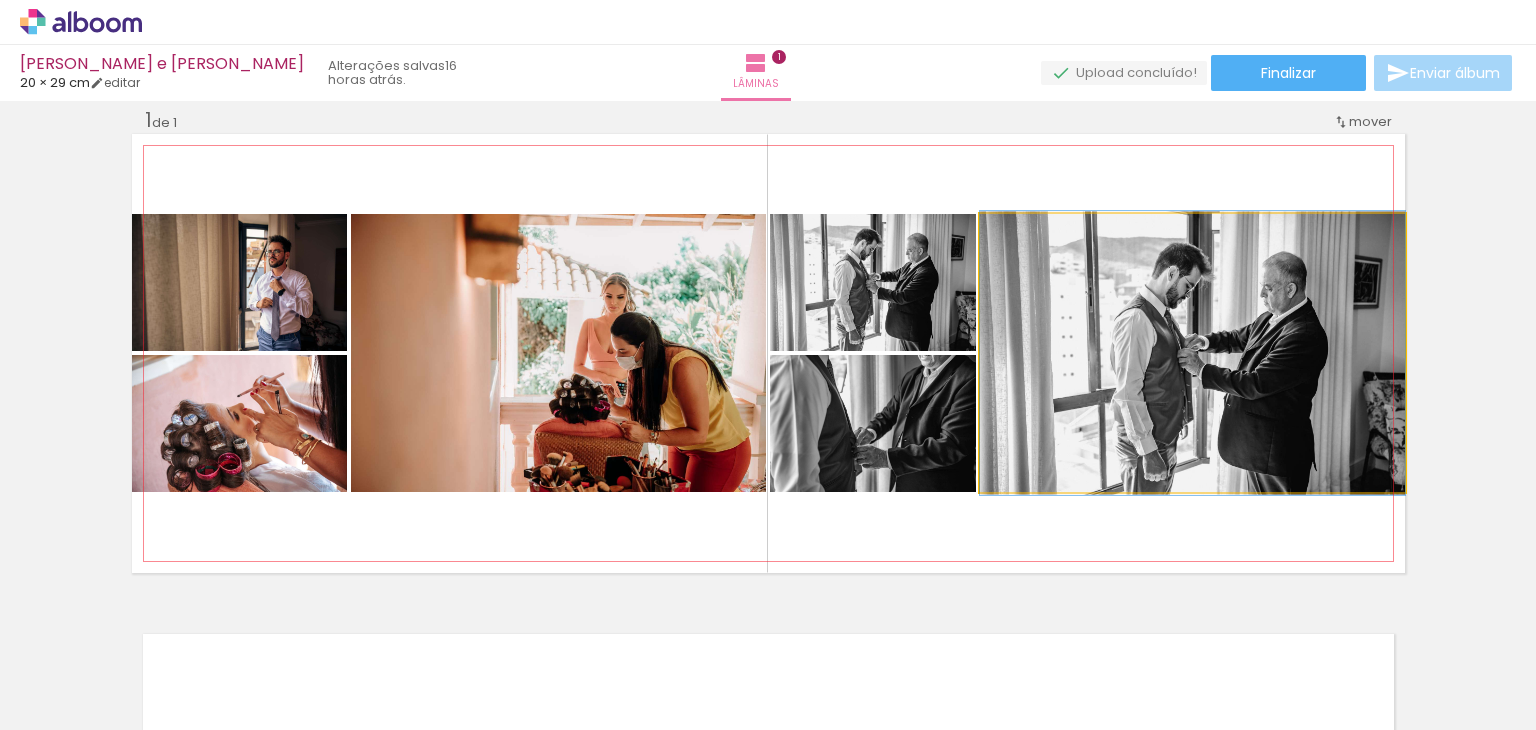 click 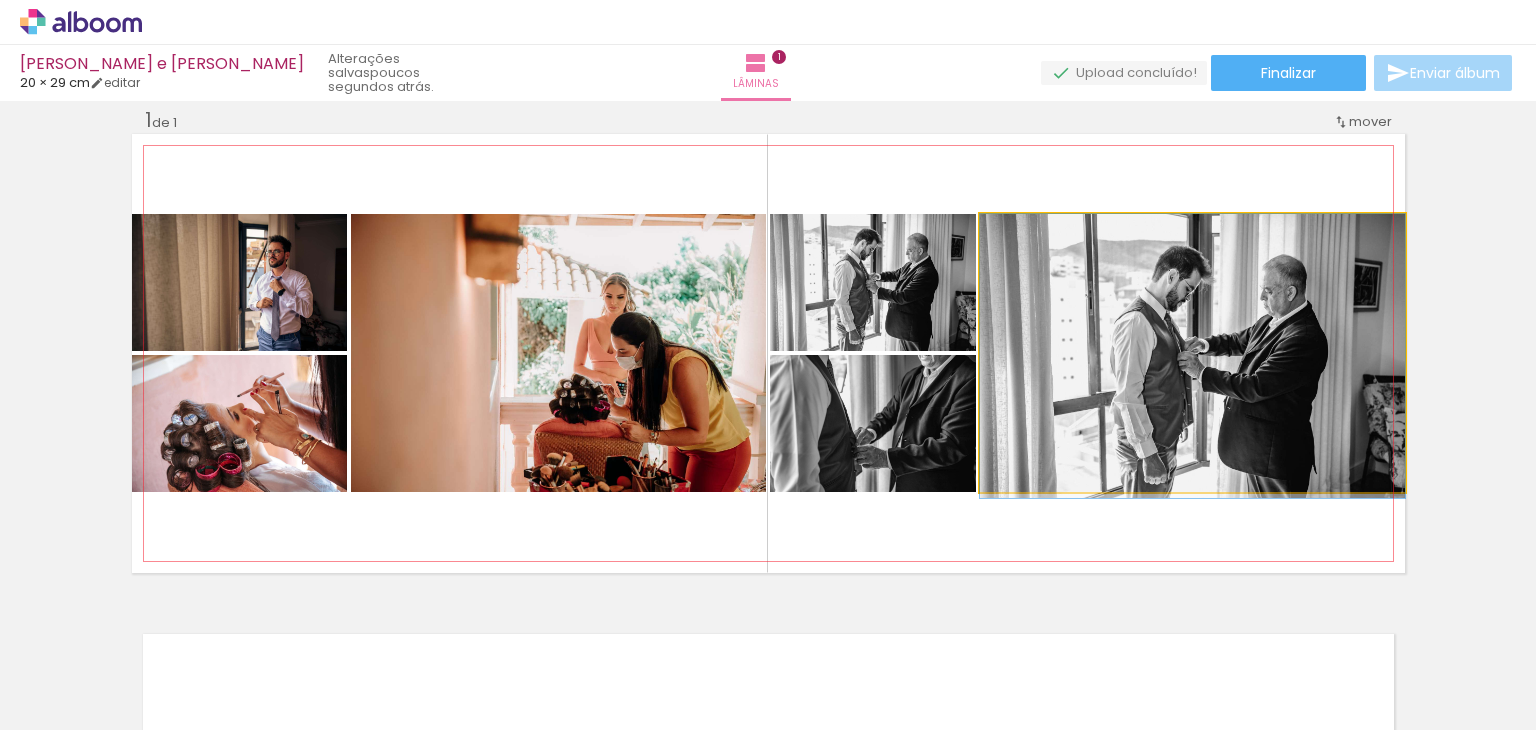 drag, startPoint x: 1122, startPoint y: 302, endPoint x: 1044, endPoint y: 438, distance: 156.7801 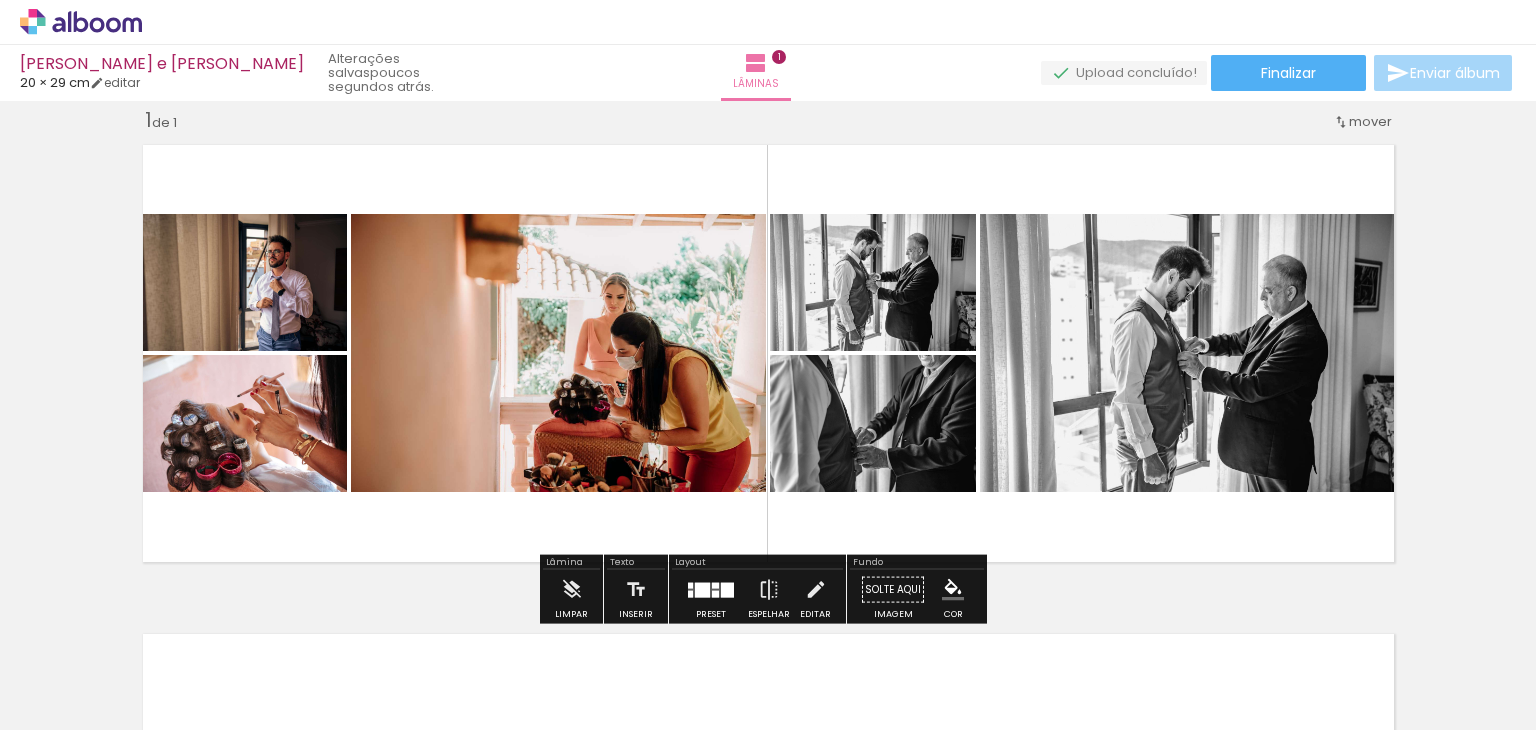 click at bounding box center (156, 622) 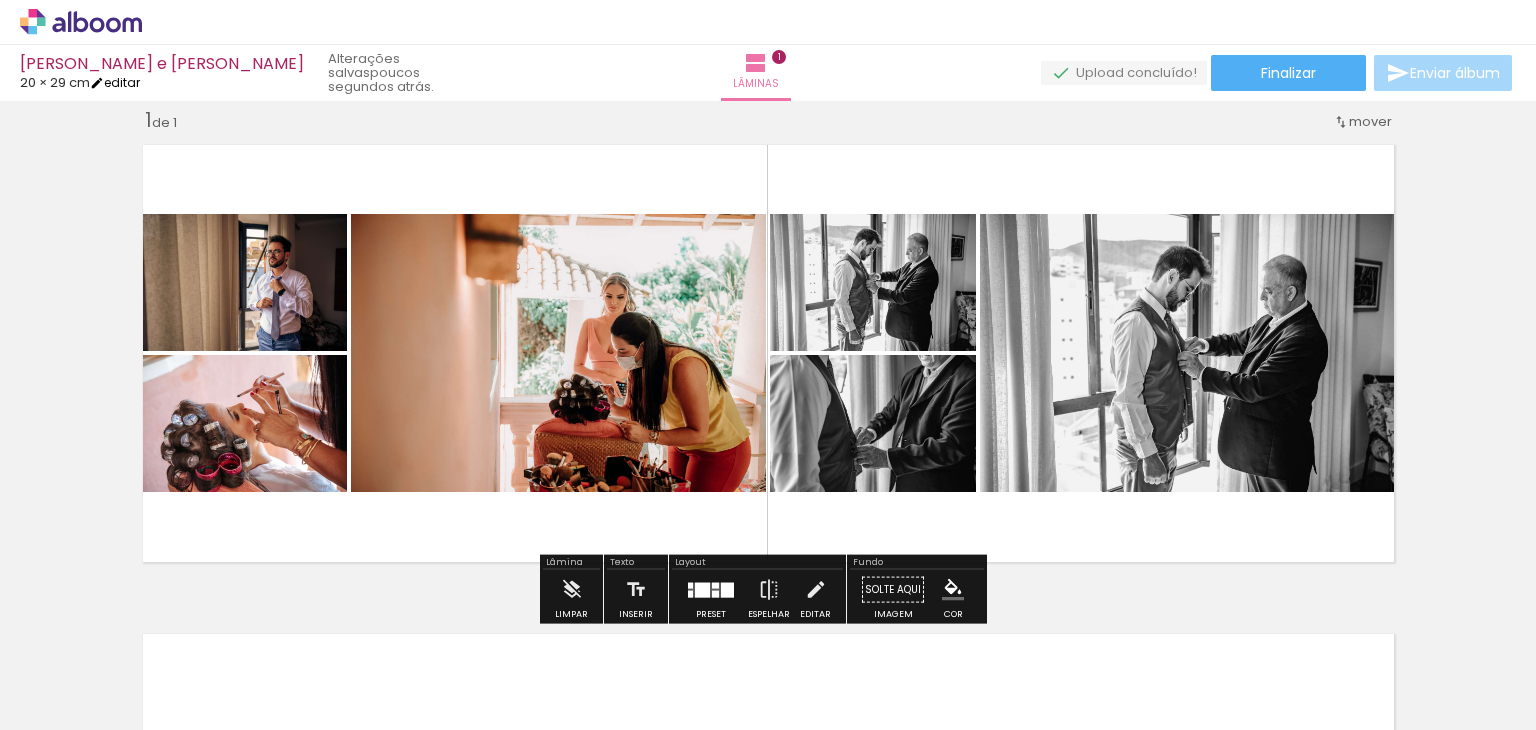 click on "editar" at bounding box center [115, 82] 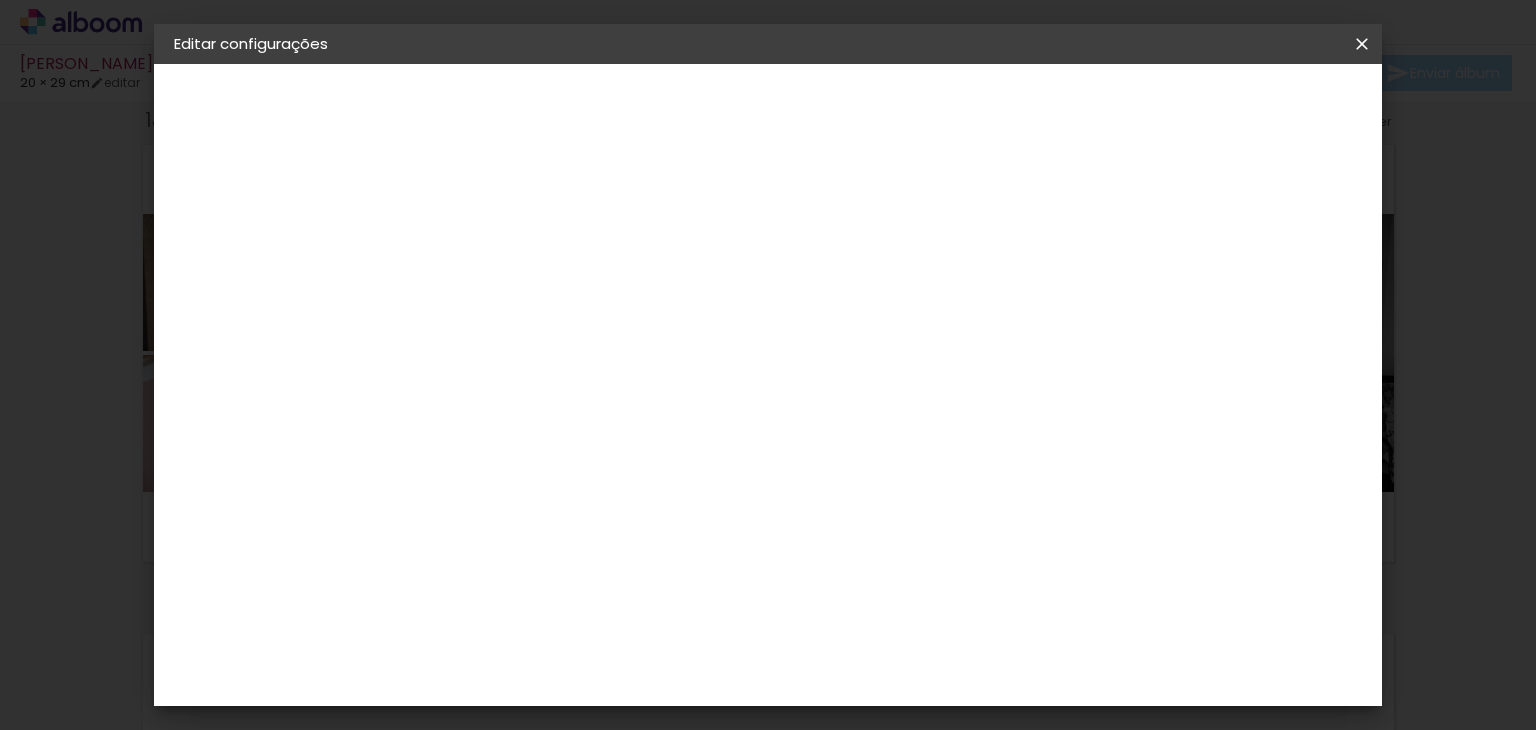 click on "Voltar" at bounding box center (0, 0) 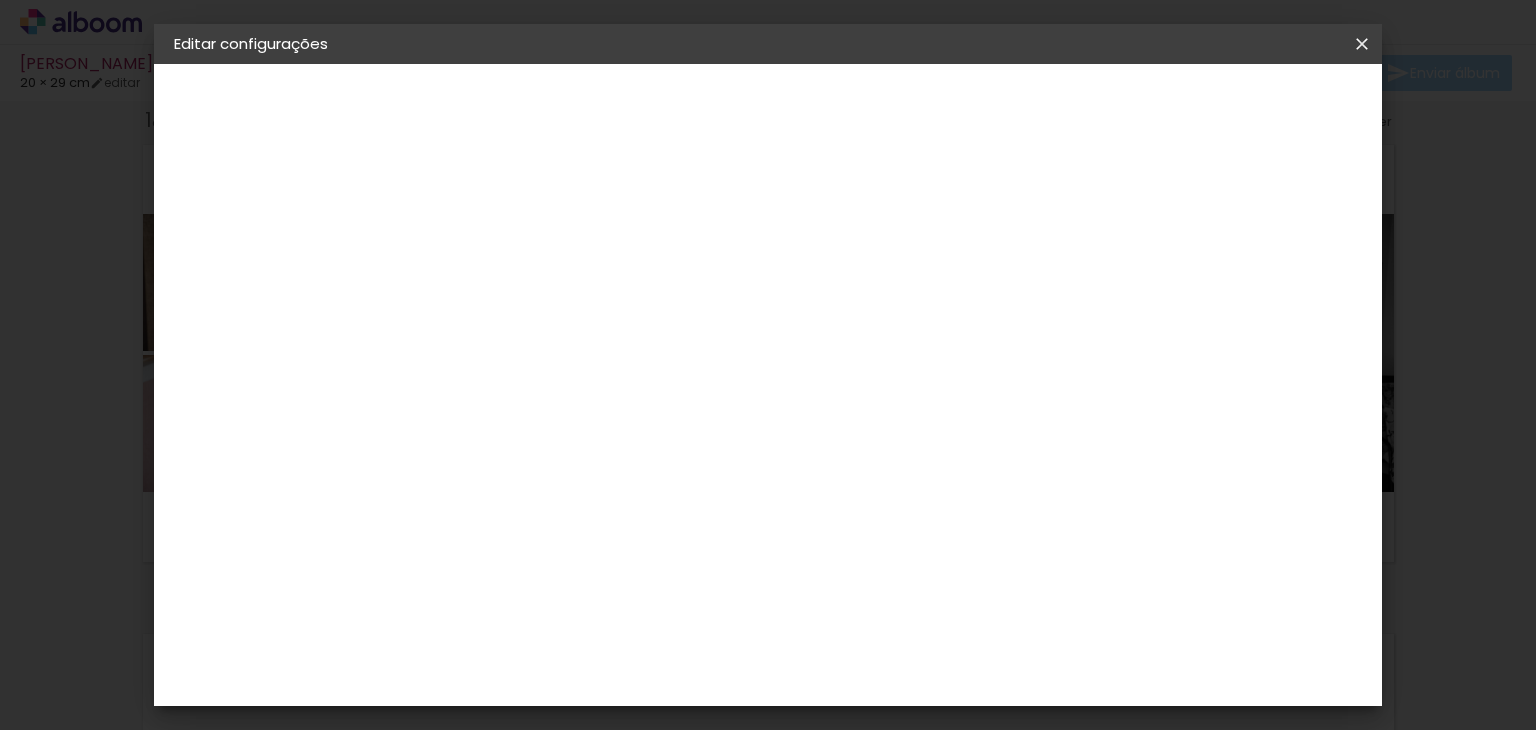 click at bounding box center [1362, 44] 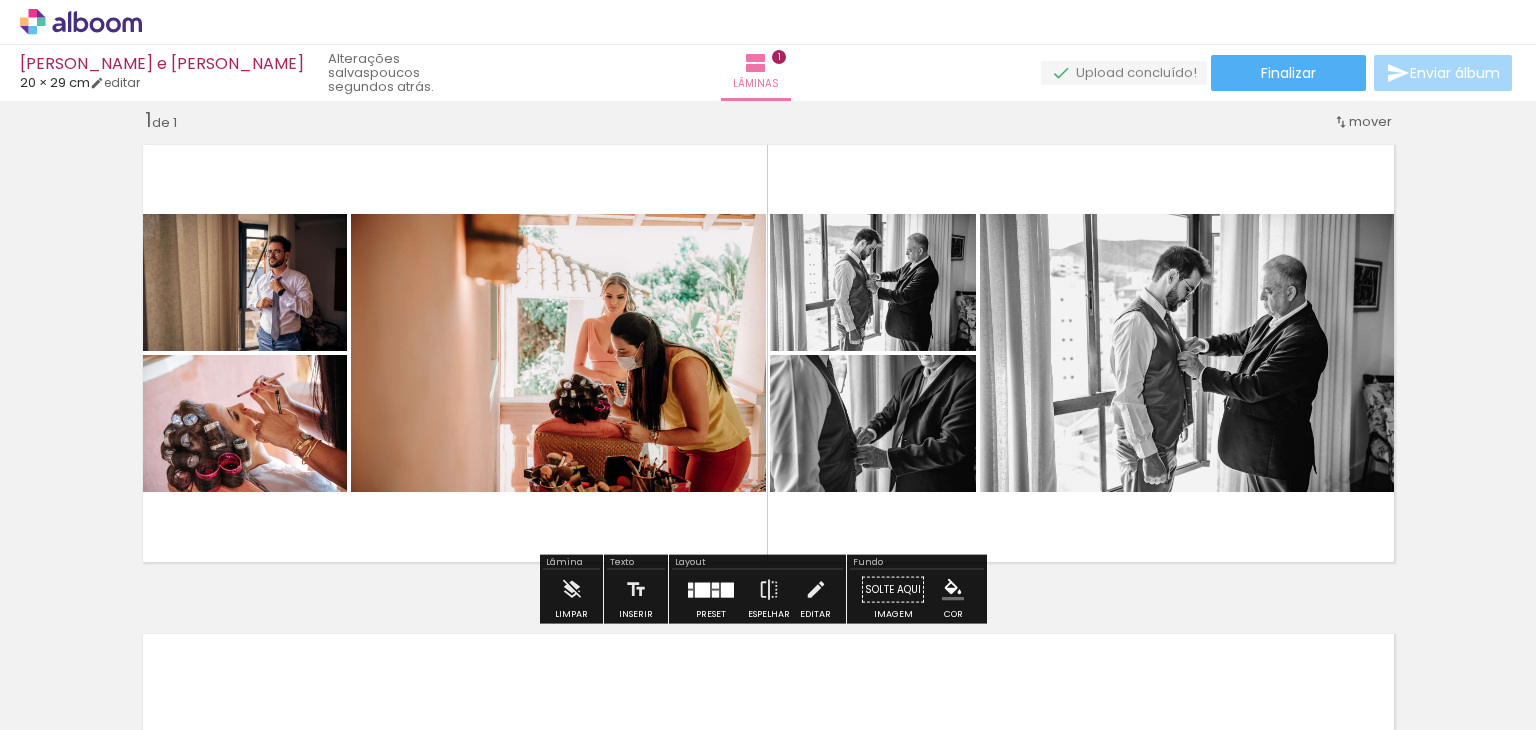 click at bounding box center (156, 622) 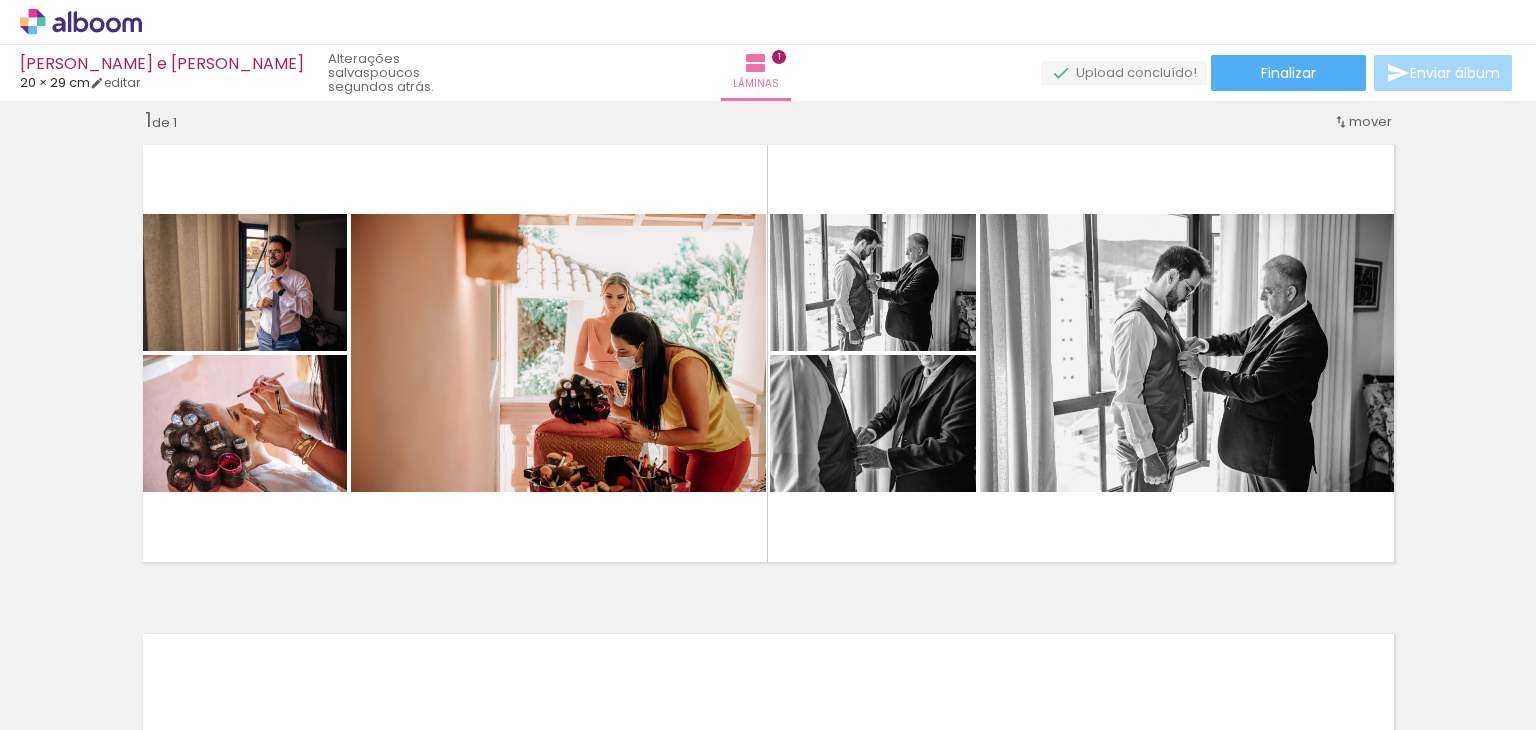click at bounding box center (156, 622) 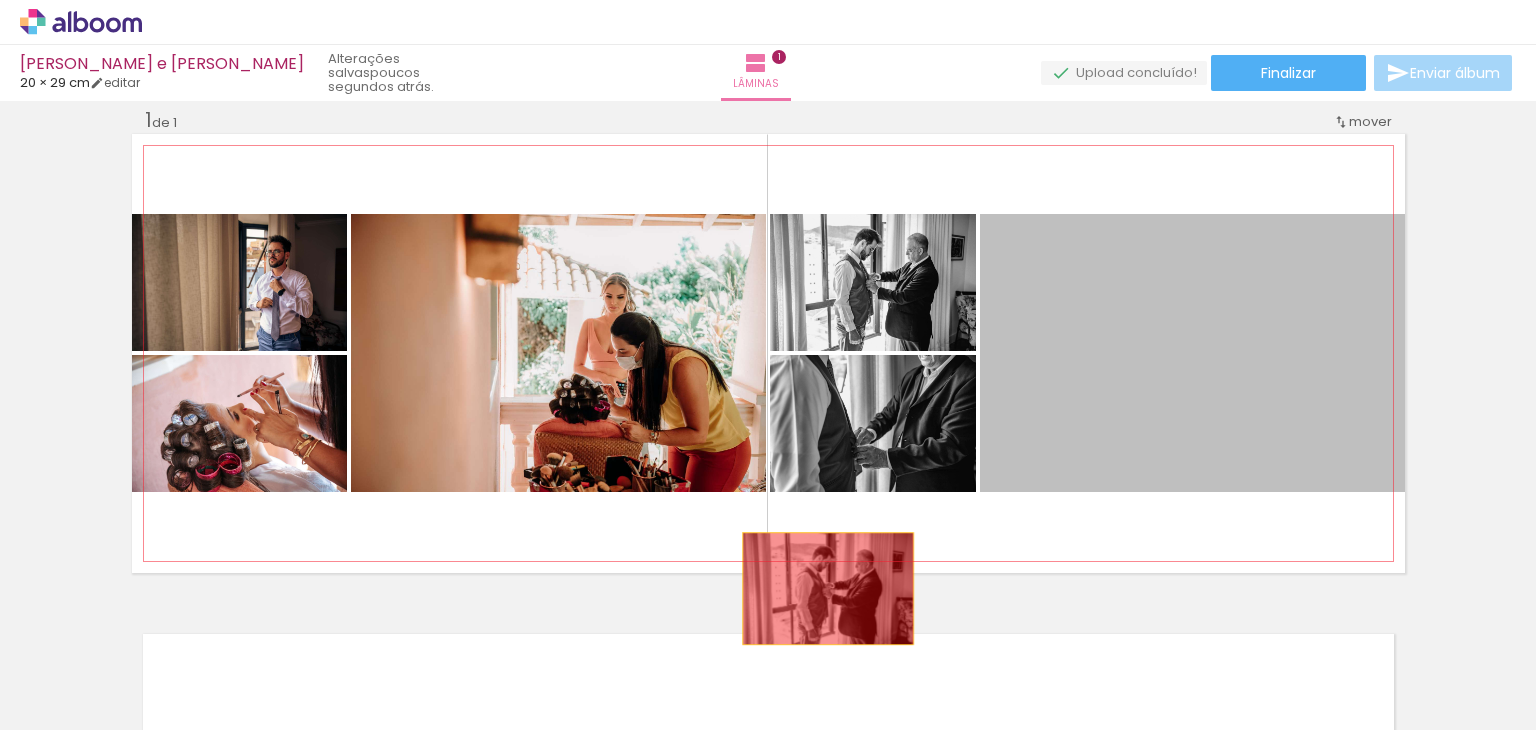 drag, startPoint x: 1270, startPoint y: 307, endPoint x: 822, endPoint y: 579, distance: 524.1069 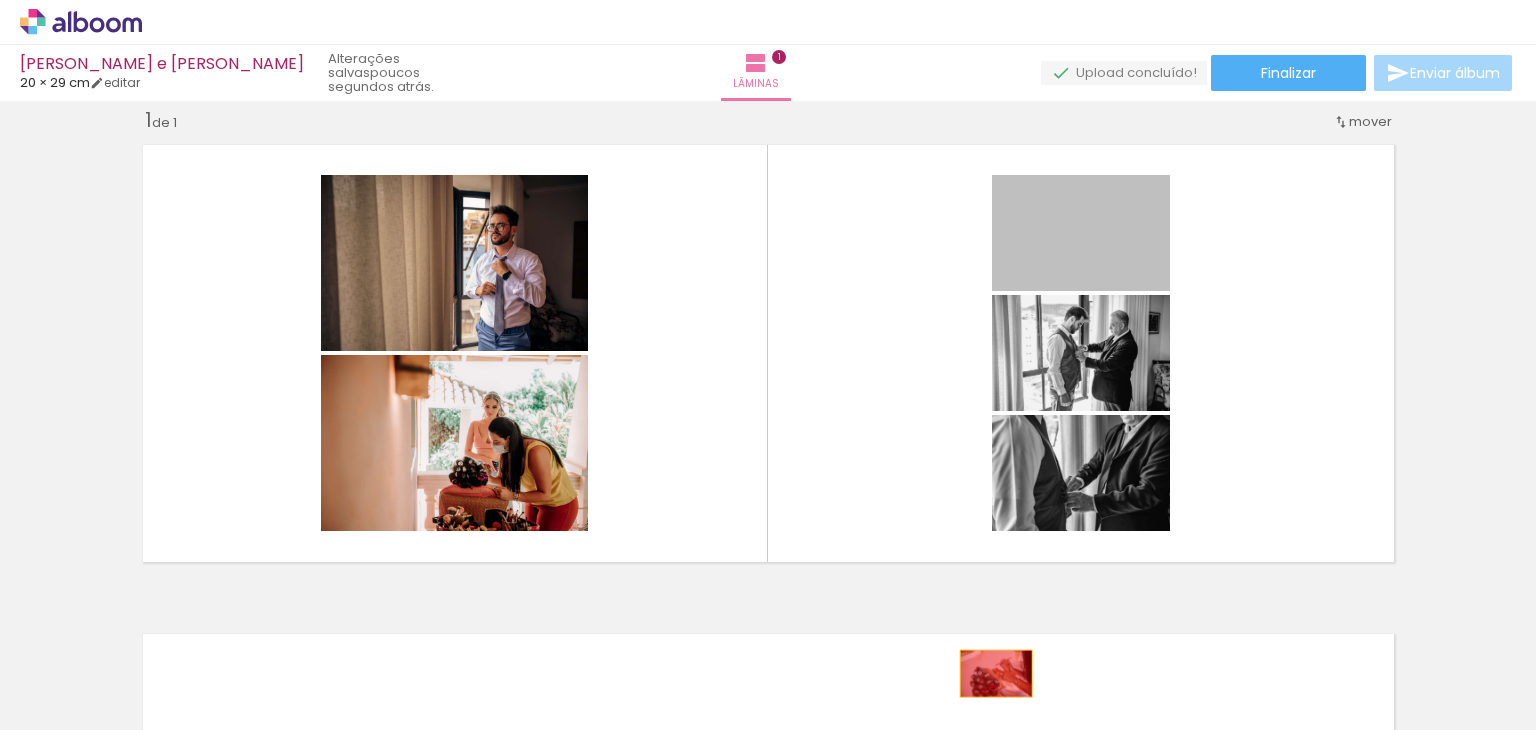 drag, startPoint x: 1092, startPoint y: 245, endPoint x: 980, endPoint y: 669, distance: 438.54303 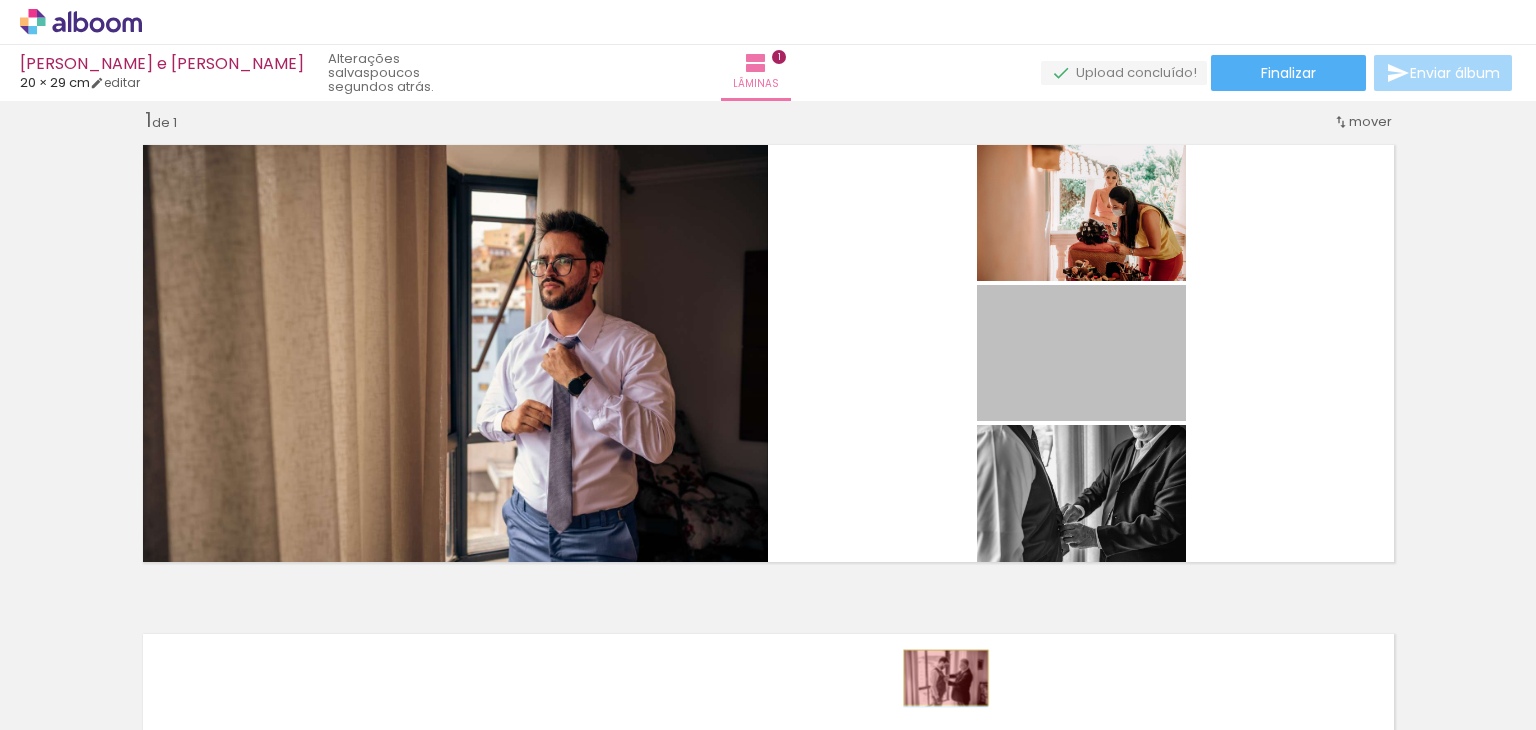 drag, startPoint x: 1080, startPoint y: 357, endPoint x: 938, endPoint y: 677, distance: 350.09143 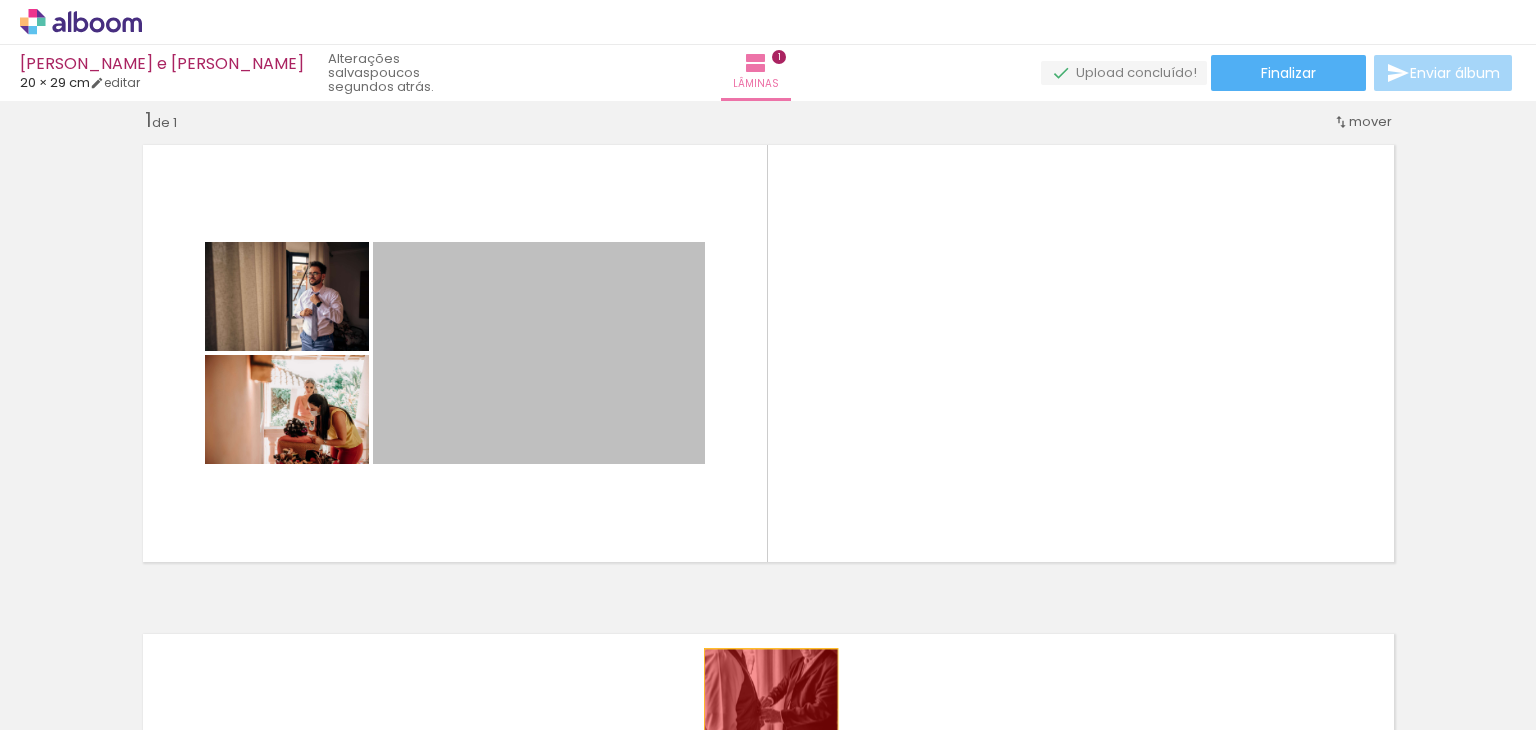 drag, startPoint x: 621, startPoint y: 329, endPoint x: 766, endPoint y: 697, distance: 395.53635 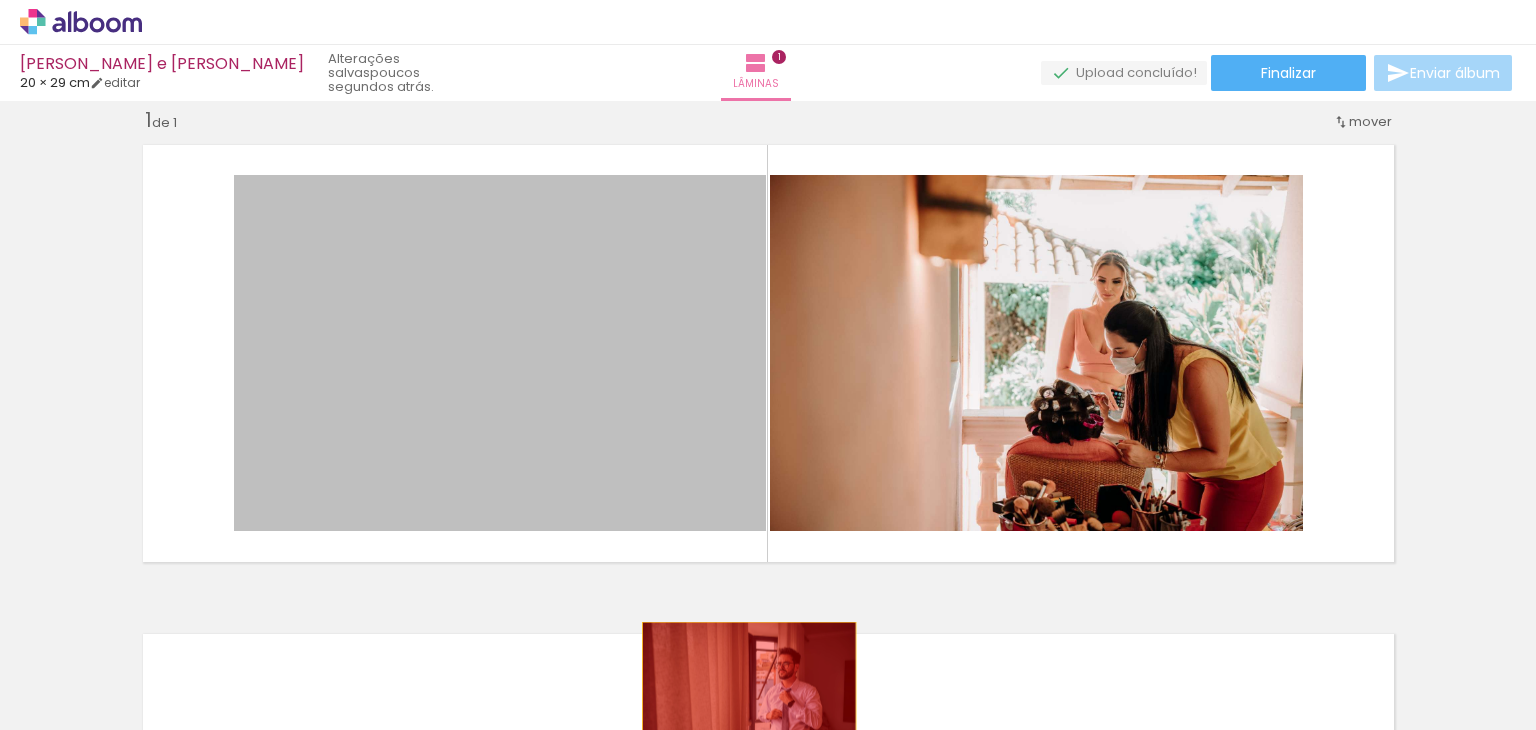 drag, startPoint x: 683, startPoint y: 305, endPoint x: 741, endPoint y: 693, distance: 392.3111 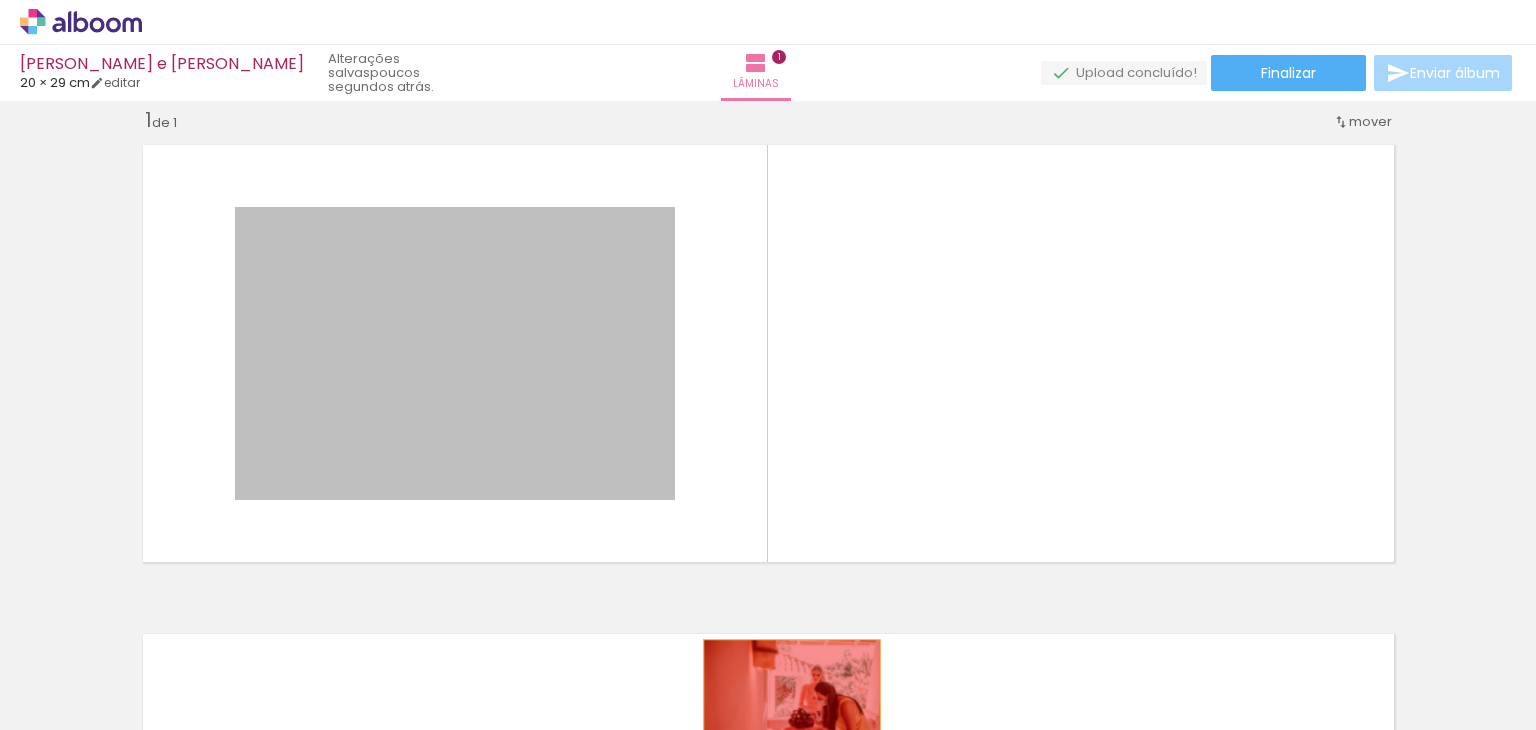 drag, startPoint x: 556, startPoint y: 383, endPoint x: 784, endPoint y: 698, distance: 388.85602 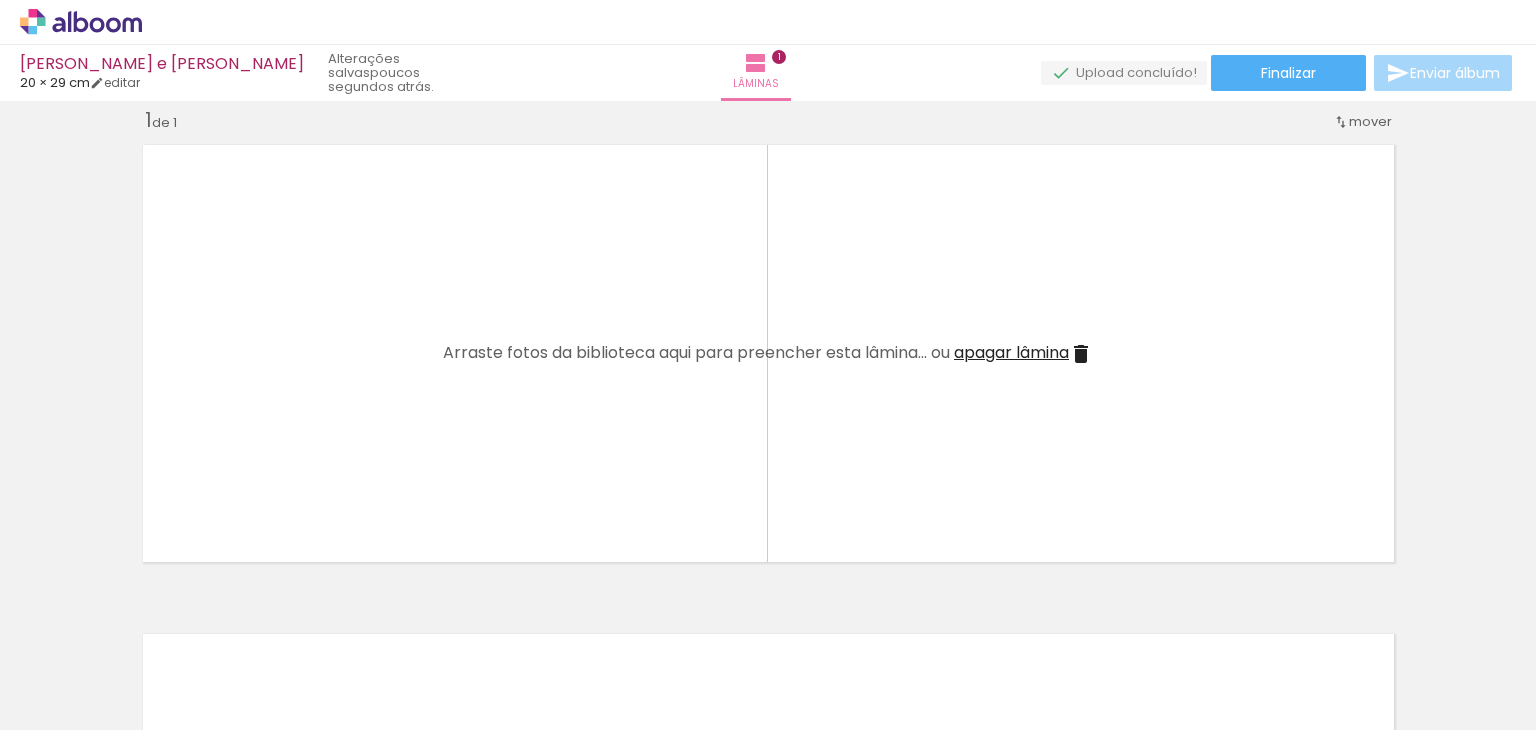 click at bounding box center [156, 622] 